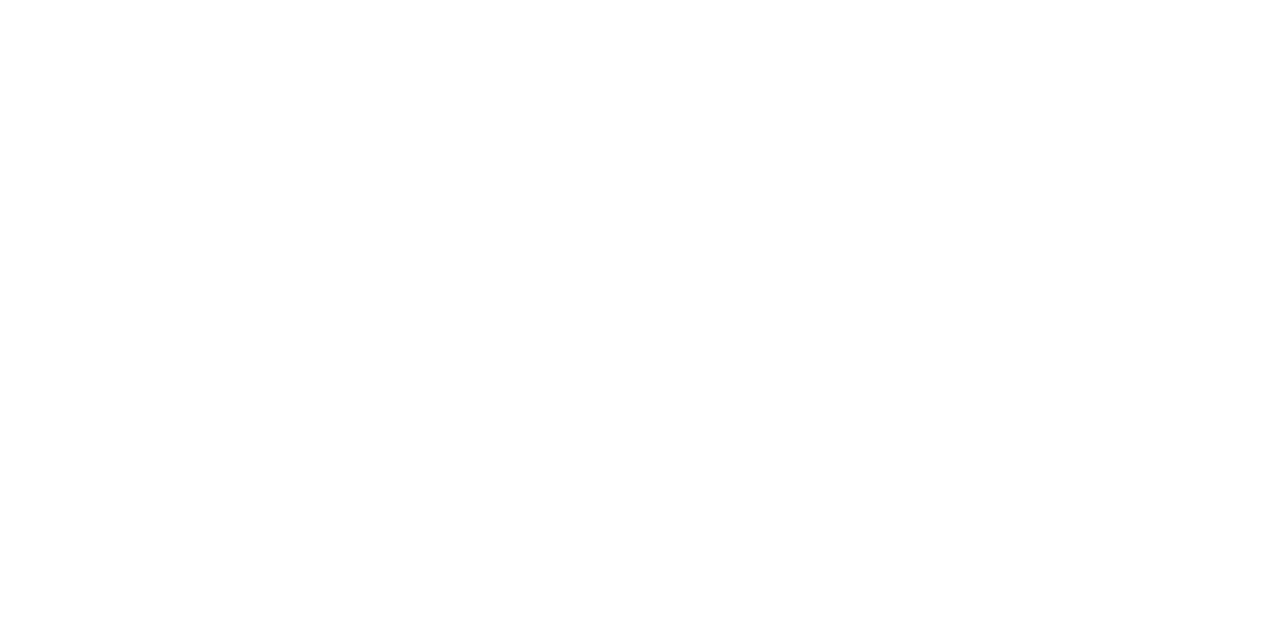 scroll, scrollTop: 0, scrollLeft: 0, axis: both 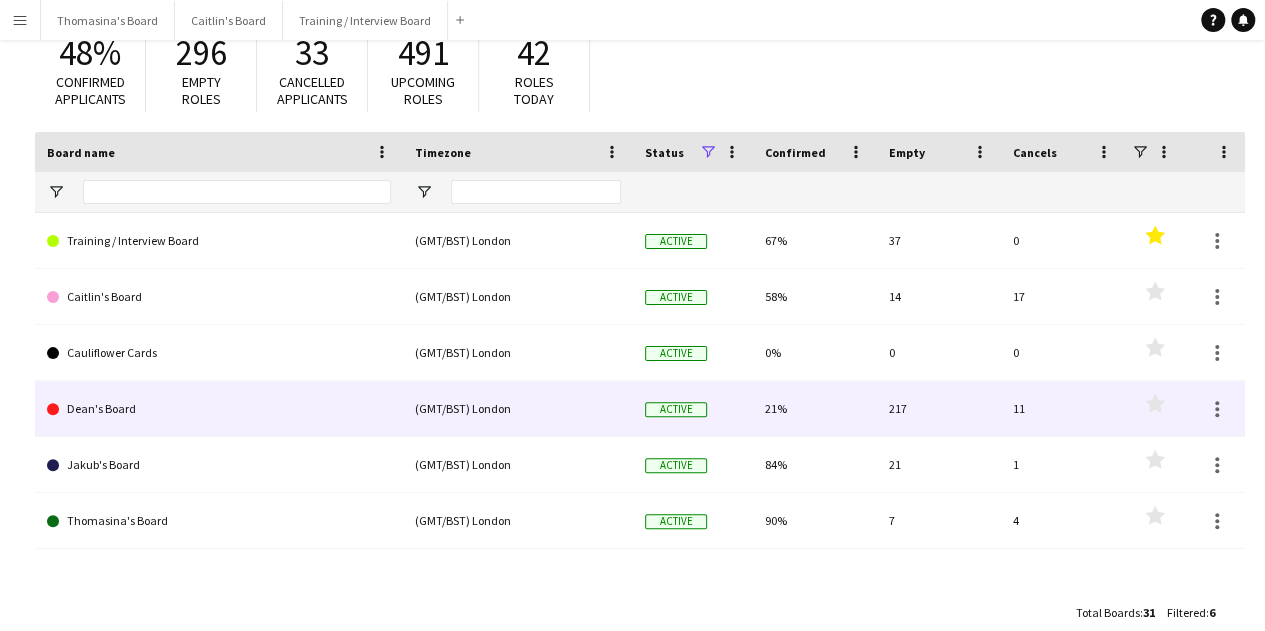 click on "Dean's Board" 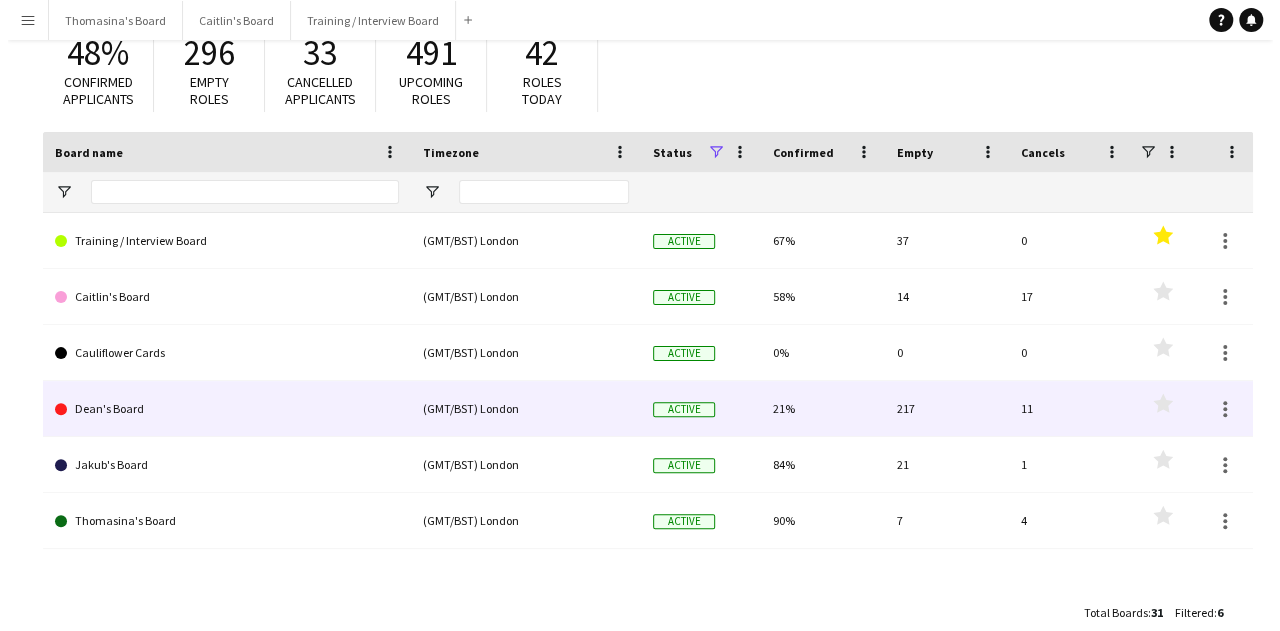 scroll, scrollTop: 0, scrollLeft: 0, axis: both 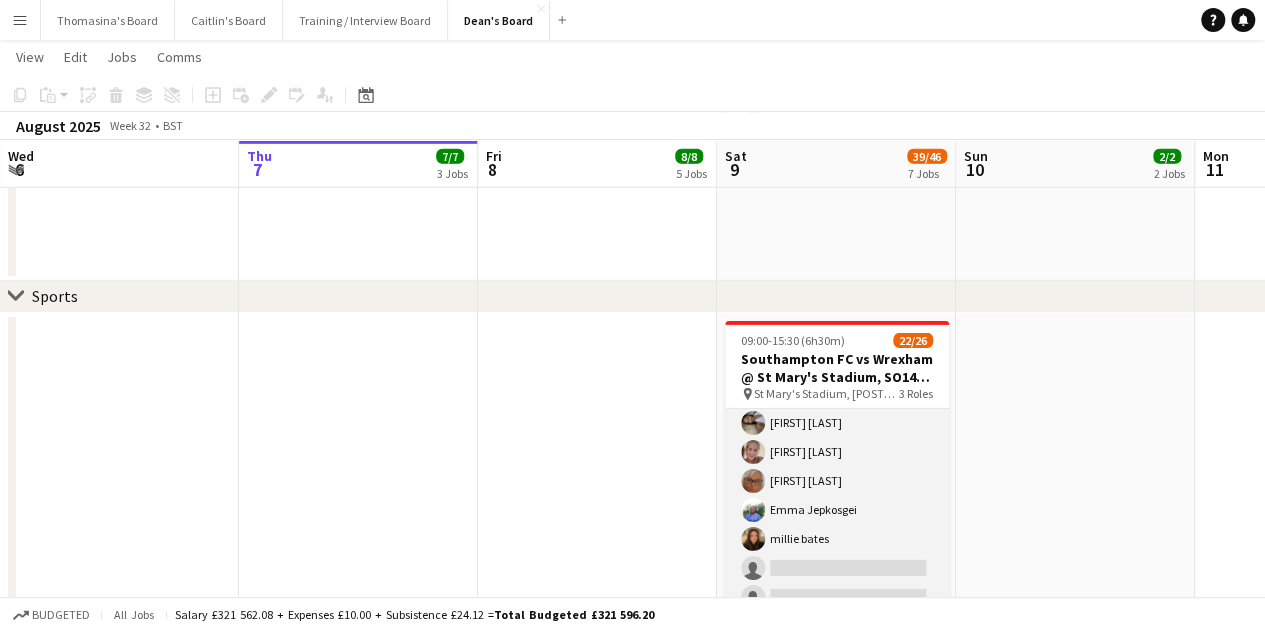 click on "Retail Kiosk    5A   12/14   10:30-14:30 (4h)
[FIRST] [LAST] [FIRST] [LAST] [FIRST] [LAST] [FIRST] [LAST] ! [FIRST] [LAST] [FIRST] [LAST] [FIRST] [LAST] [FIRST] [LAST] [FIRST] [LAST] [FIRST] [LAST] [FIRST] [LAST] [FIRST] [LAST] [FIRST] [LAST] [FIRST] [LAST]
single-neutral-actions
single-neutral-actions" at bounding box center (837, 394) 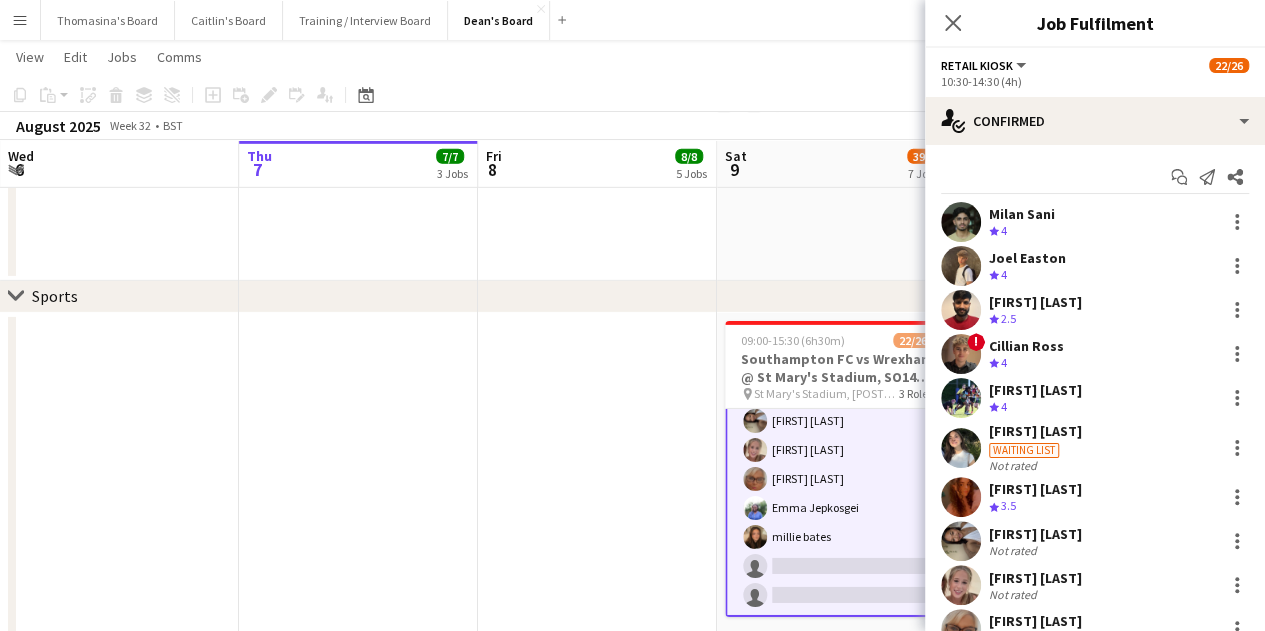 scroll, scrollTop: 670, scrollLeft: 0, axis: vertical 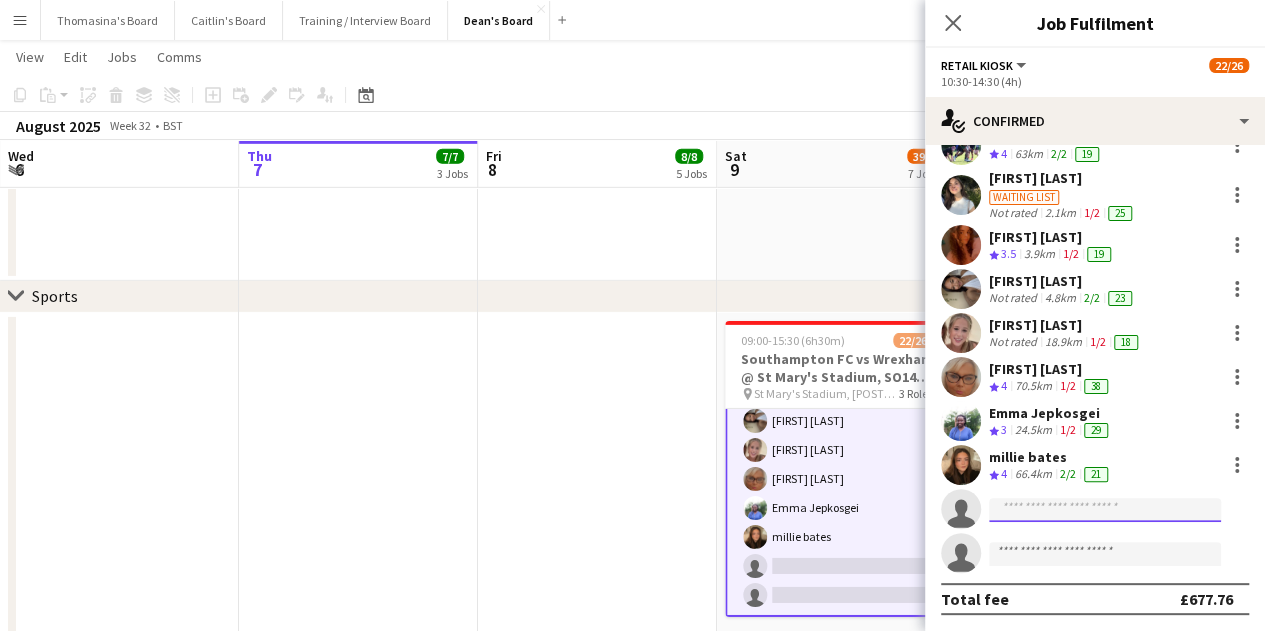 click 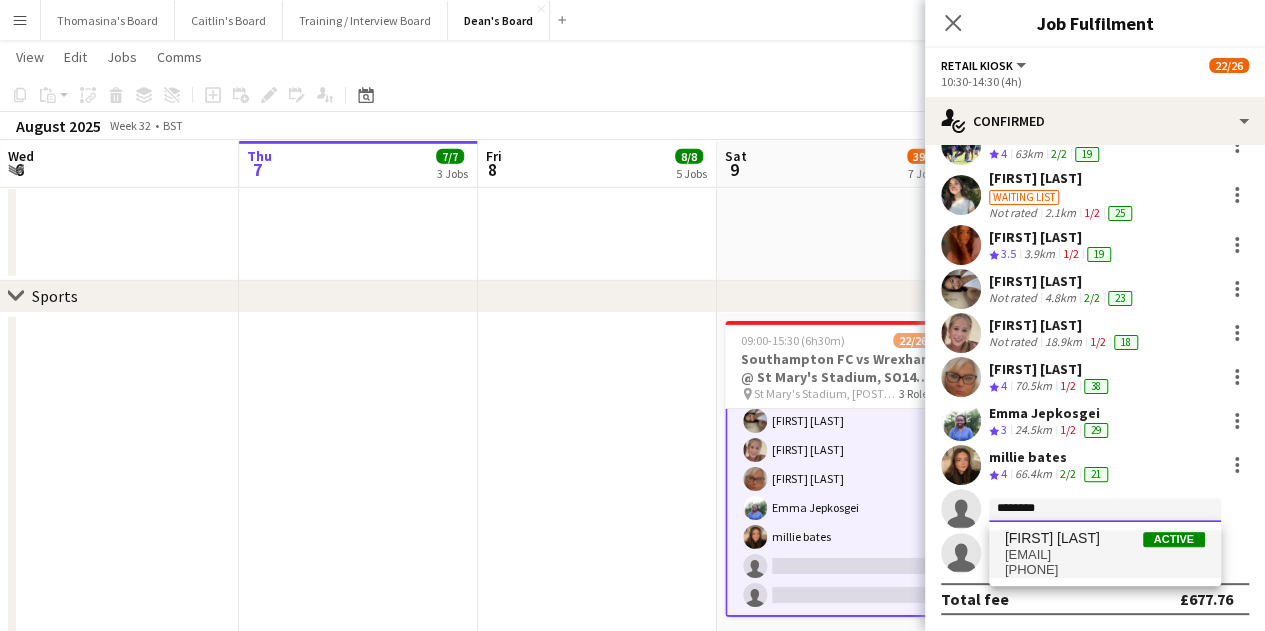 type on "********" 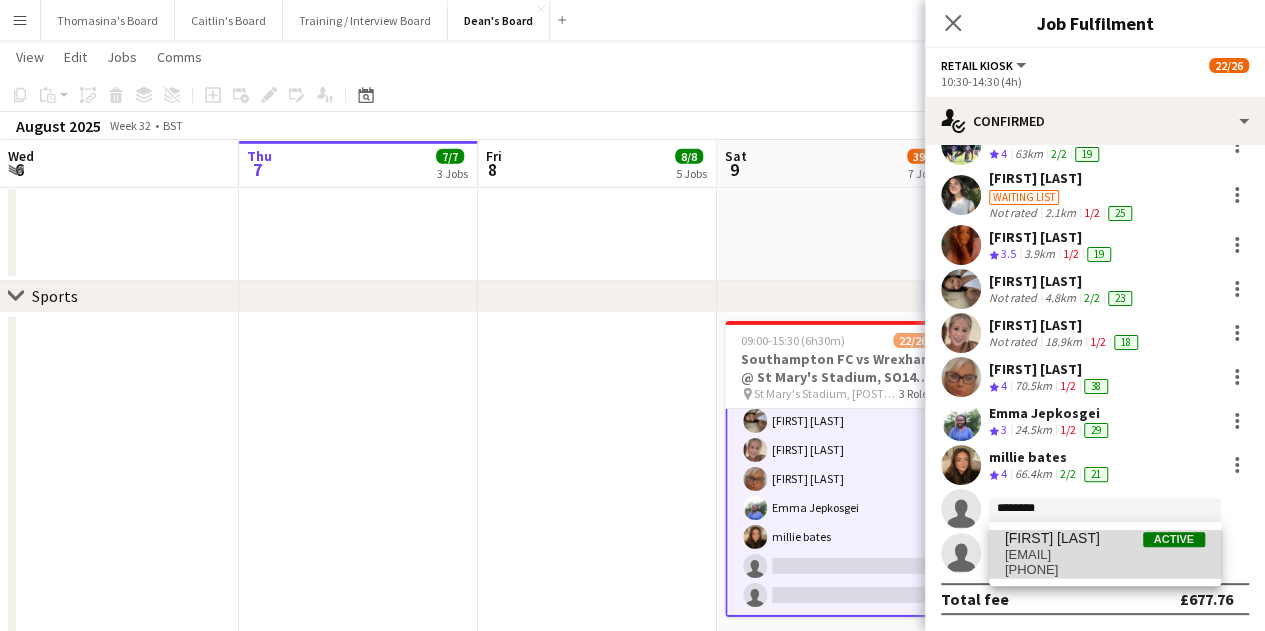 click on "[EMAIL]" at bounding box center (1105, 555) 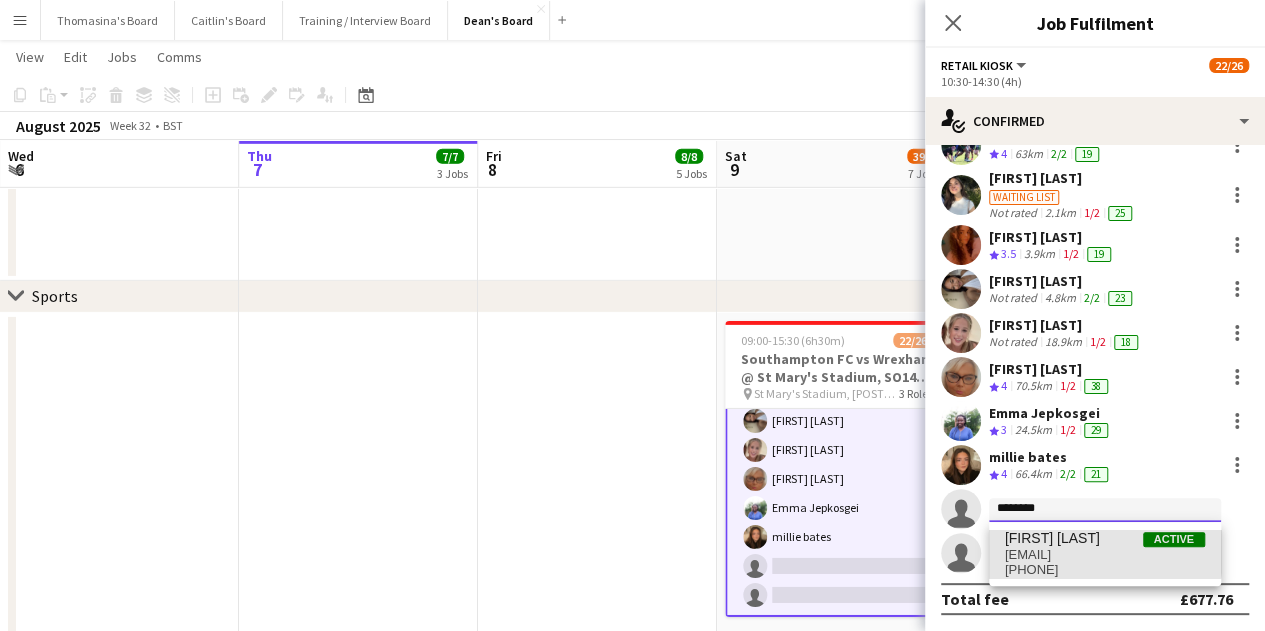 type 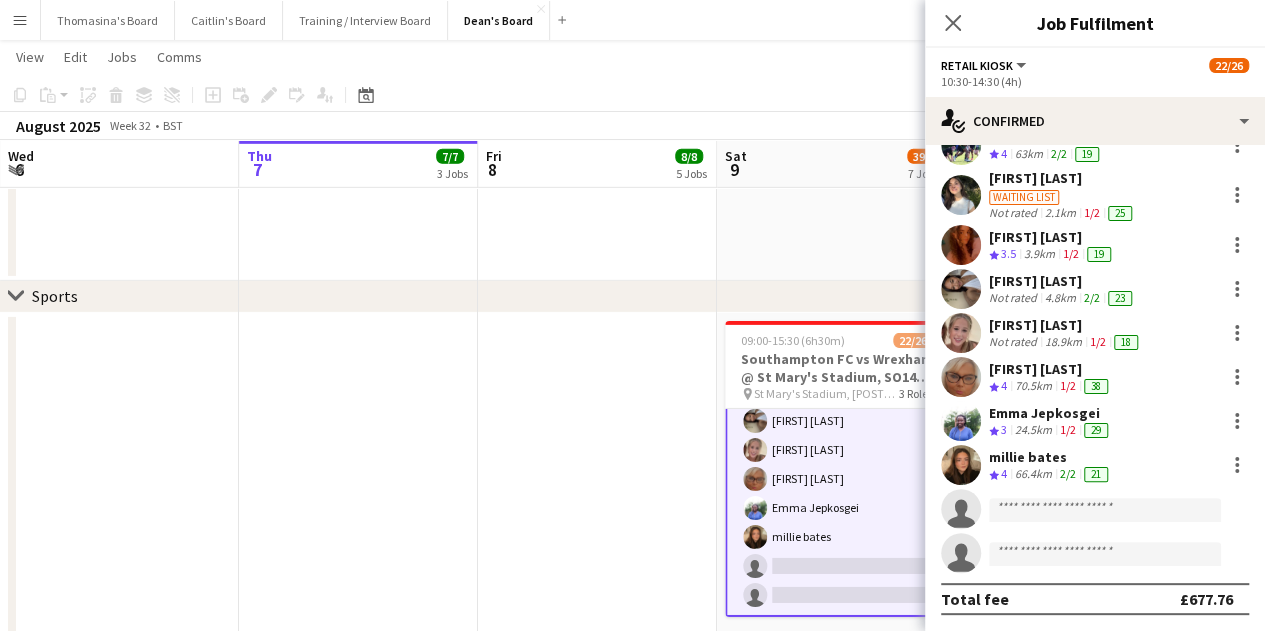scroll, scrollTop: 290, scrollLeft: 0, axis: vertical 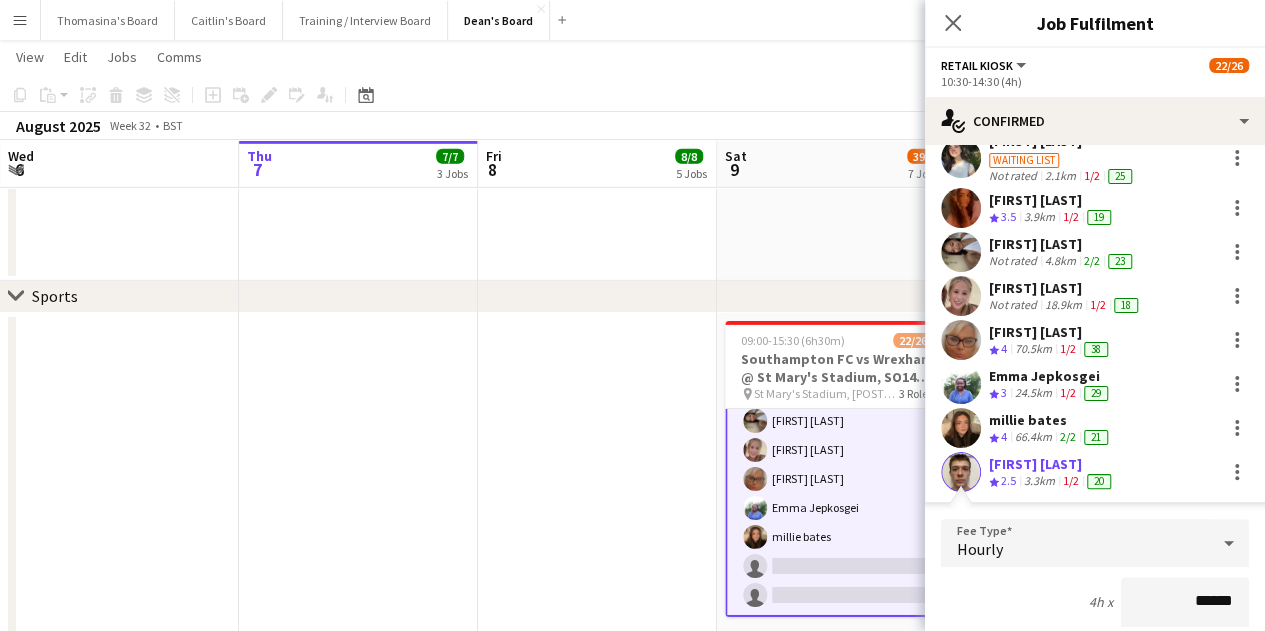 click on "[FIRST] [LAST]
Crew rating
4   25.8km  1/2  19   [FIRST] [LAST]
Crew rating
4   91.5km  2/2  23   [FIRST] [LAST]
Crew rating
2.5   25.6km  1/2  24  !  [FIRST] [LAST]
Crew rating
4   17km  2/2  22   [FIRST] [LAST]
Crew rating
4   63km  2/2  19   [FIRST] [LAST]   Waiting list   Not rated   2.1km  1/2  25   [FIRST] [LAST]
Crew rating
3.5   3.9km  1/2  19   [FIRST] [LAST]   Not rated   4.8km  2/2  23   [FIRST] [LAST]   Not rated   18.9km  1/2  18   [FIRST] [LAST]
Crew rating
4   70.5km  1/2  38   [FIRST] [LAST]
Crew rating
3   24.5km  1/2  29   [FIRST] [LAST]
Crew rating
4   66.4km  2/2  21   [FIRST] [LAST]
Crew rating
2.5   3.3km  1/2  20   Fee Type  Hourly  4h x  ******  Break Period  Unpaid ******  Fee per person   £56.48   Subsistence  *****  Expenses budget  *****  Total fee per person   £56.48   Cancel   Confirm
single-neutral-actions" at bounding box center (1095, 451) 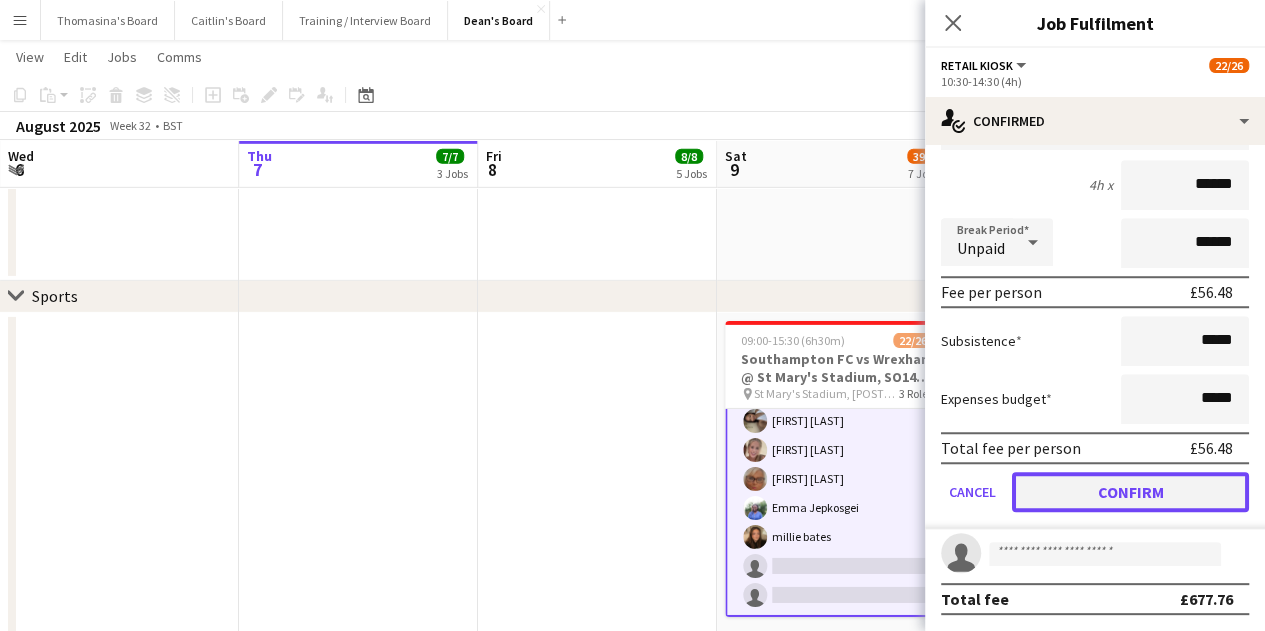 click on "Confirm" at bounding box center [1130, 492] 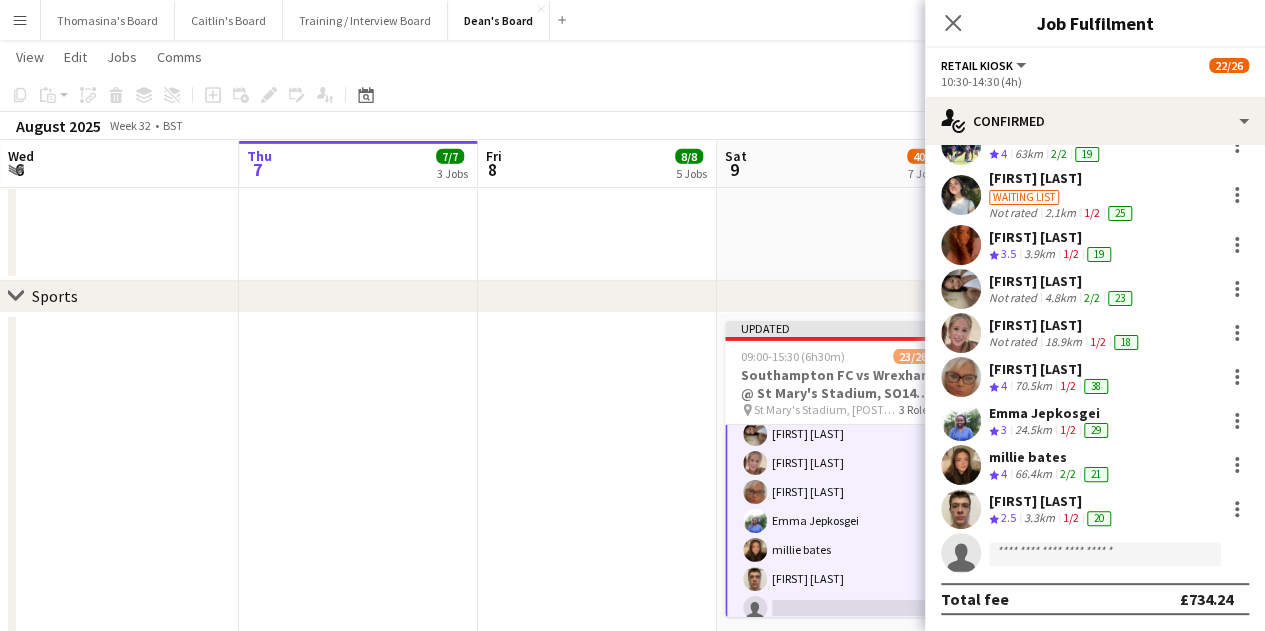 scroll, scrollTop: 264, scrollLeft: 0, axis: vertical 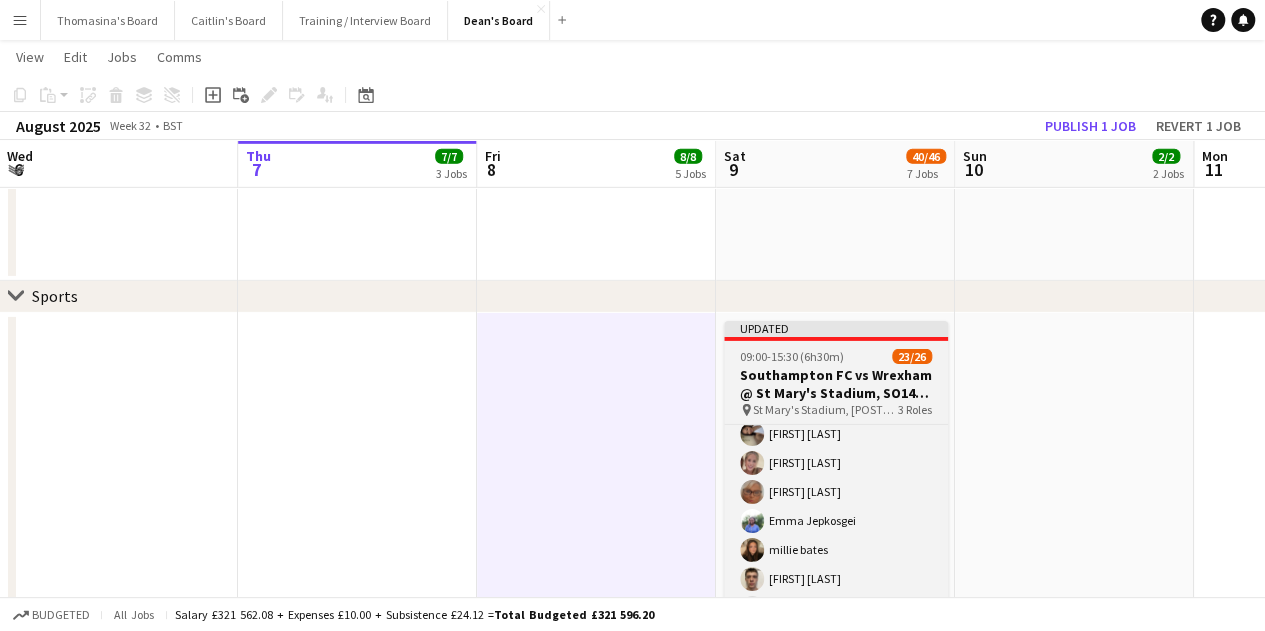 click on "Updated   09:00-15:30 (6h30m)    23/26   Southampton FC vs Wrexham @ St Mary's Stadium, [POSTAL_CODE]
pin
St Mary's Stadium, [POSTAL_CODE]   3 Roles   Retail Kiosk    1/1   09:00-15:30 (6h30m)
! [FIRST] [LAST]  Retail Kiosk    2I   3A   9/11   10:15-14:15 (4h)
[FIRST] [LAST] [FIRST] [LAST] [FIRST] [LAST] ! [FIRST] [LAST] [FIRST] [LAST] [FIRST] [LAST] [FIRST] [LAST] [FIRST] [LAST] [FIRST] [LAST] [FIRST] [LAST]
single-neutral-actions
single-neutral-actions
Retail Kiosk    5A   13/14   10:30-14:30 (4h)
[FIRST] [LAST] [FIRST] [LAST] [FIRST] [LAST] [FIRST] [LAST] ! [FIRST] [LAST] [FIRST] [LAST] [FIRST] [LAST] [FIRST] [LAST] [FIRST] [LAST] [FIRST] [LAST] [FIRST] [LAST] [FIRST] [LAST] [FIRST] [LAST] [FIRST] [LAST]
single-neutral-actions" at bounding box center [836, 469] 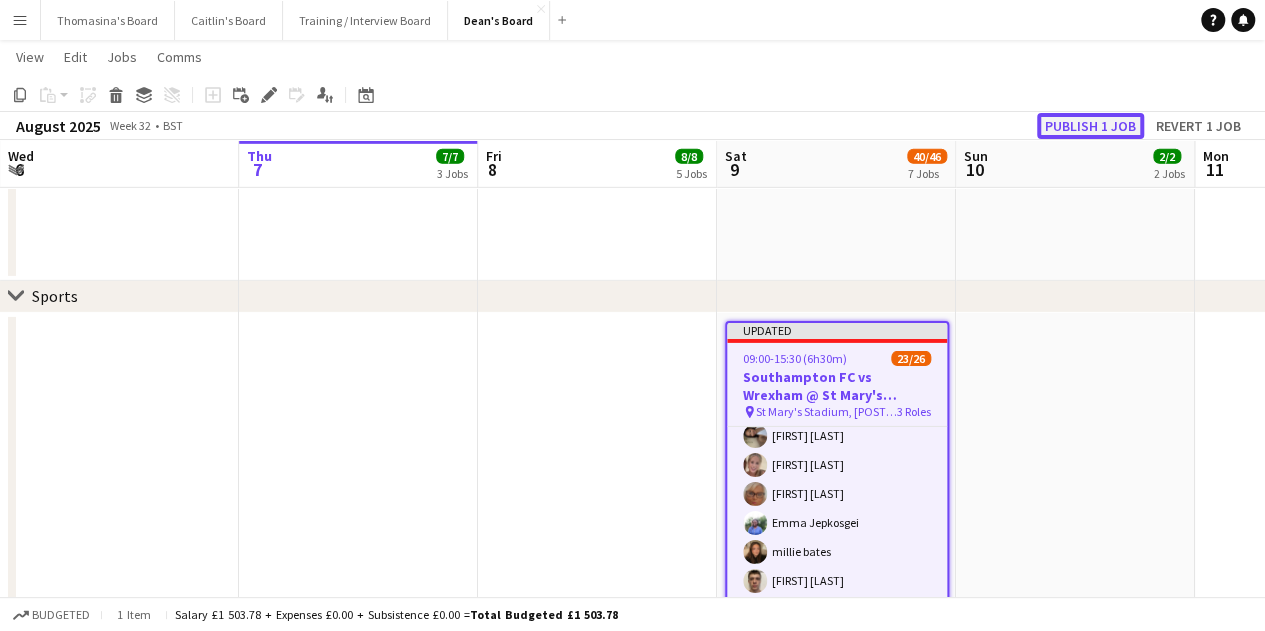 click on "Publish 1 job" 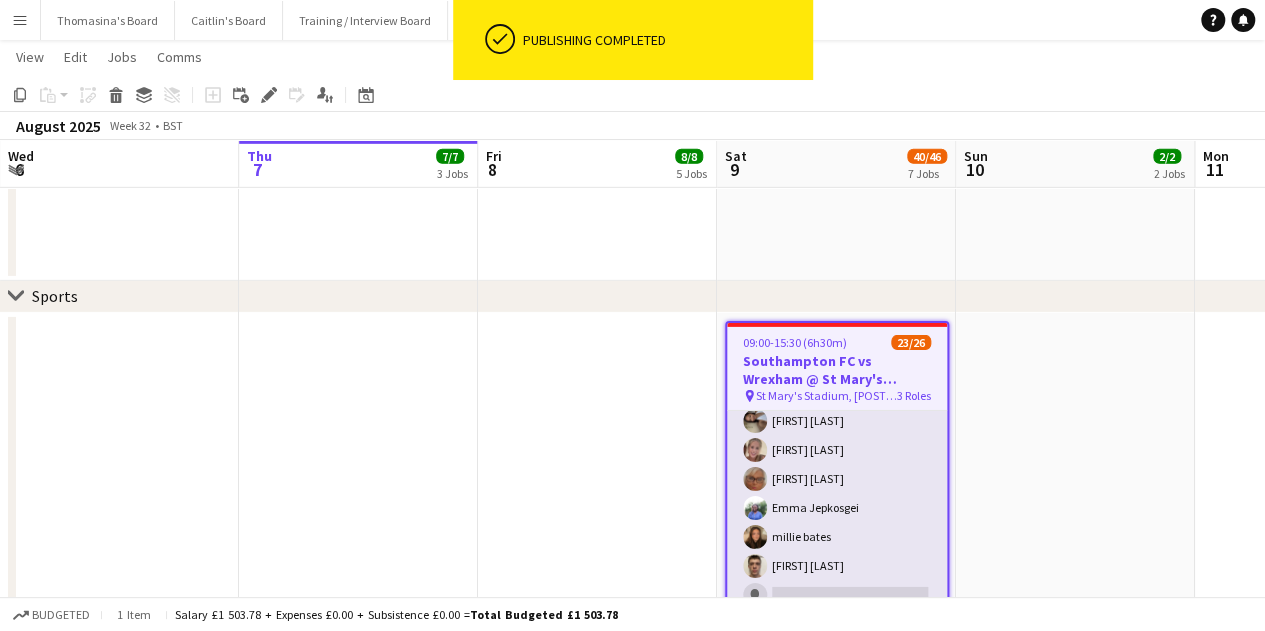 click on "Retail Kiosk    5A   13/14   10:30-14:30 (4h)
[FIRST] [LAST] [FIRST] [LAST] [FIRST] [LAST] [FIRST] [LAST] ! [FIRST] [LAST] [FIRST] [LAST] [FIRST] [LAST] [FIRST] [LAST] [FIRST] [LAST] [FIRST] [LAST] [FIRST] [LAST] [FIRST] [LAST] [FIRST] [LAST] [FIRST] [LAST]
single-neutral-actions" at bounding box center (837, 392) 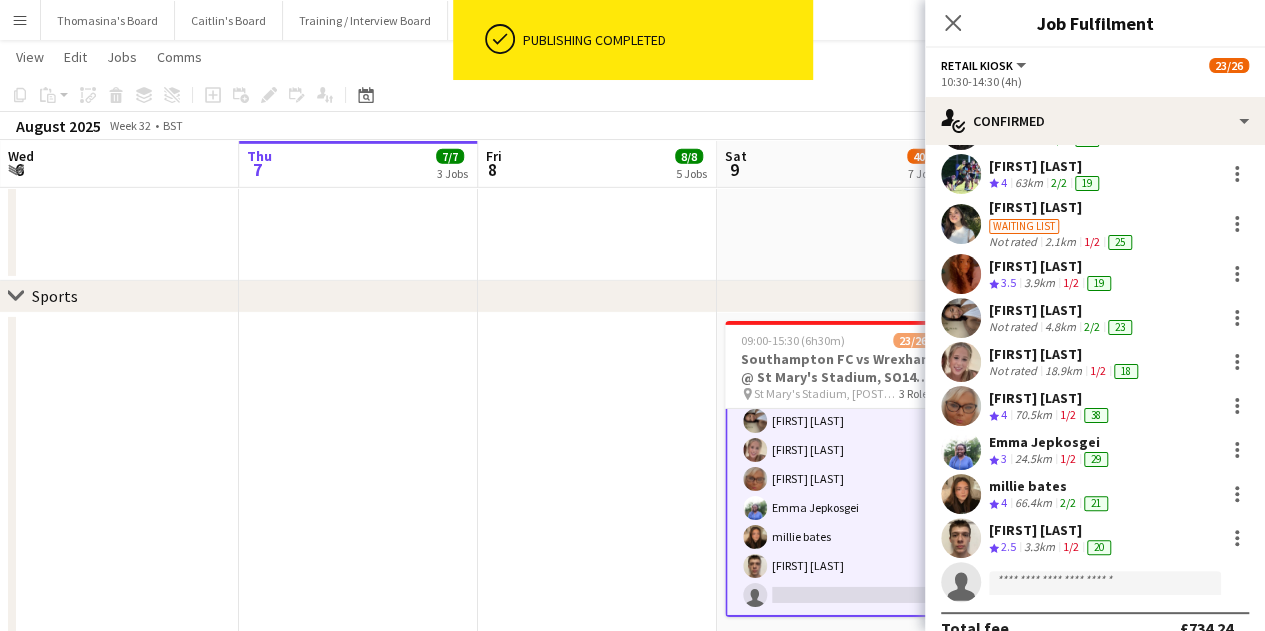 scroll, scrollTop: 263, scrollLeft: 0, axis: vertical 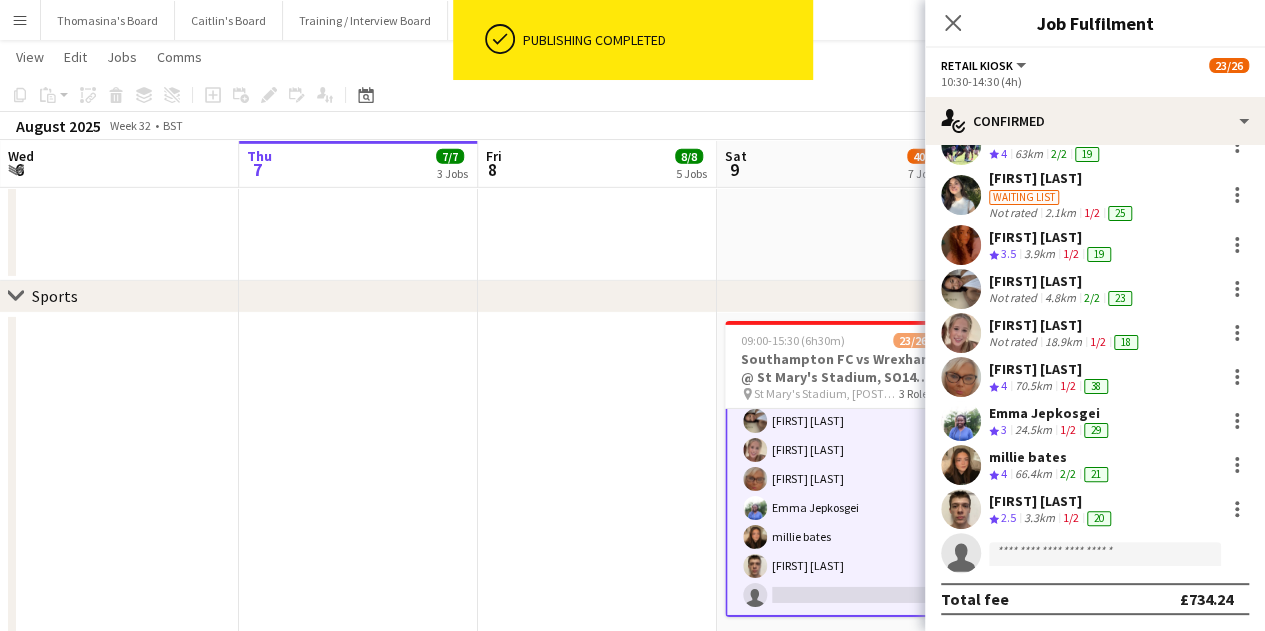 click on "3.3km" at bounding box center [1039, 518] 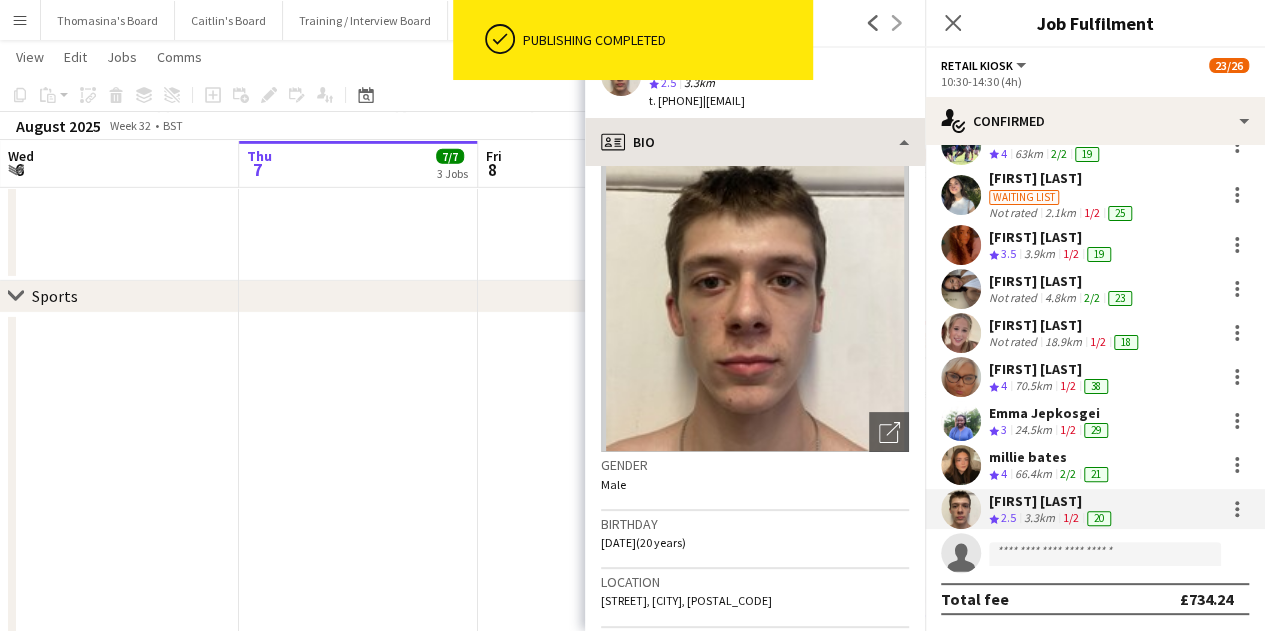 scroll, scrollTop: 0, scrollLeft: 0, axis: both 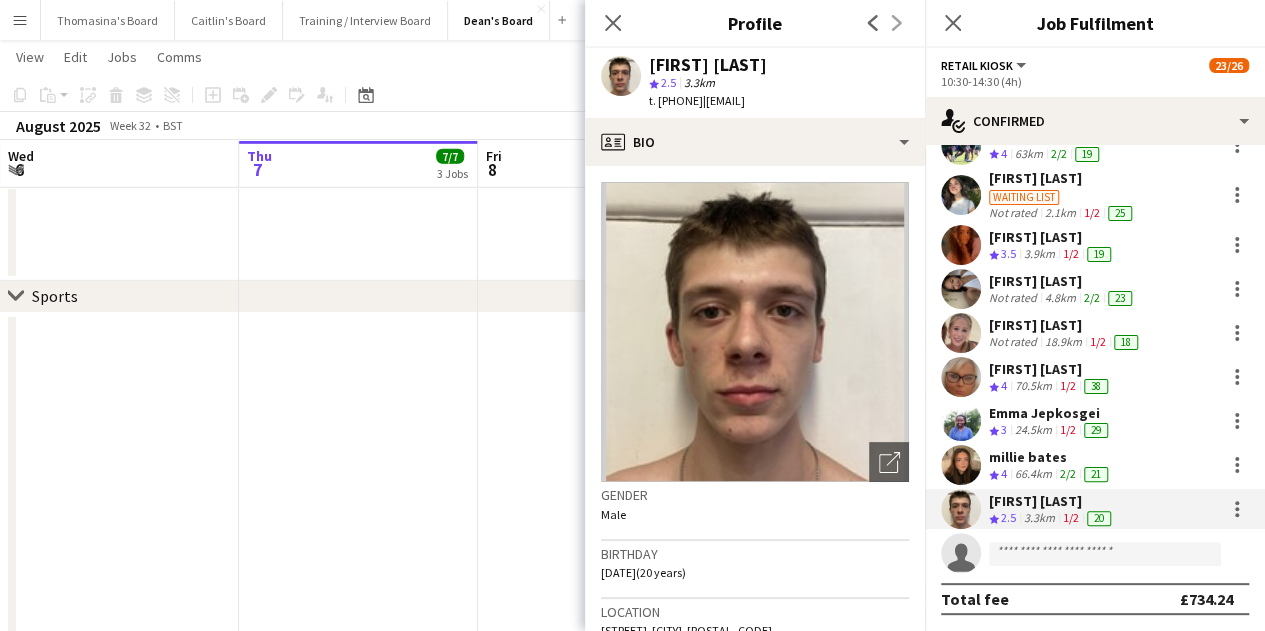 drag, startPoint x: 352, startPoint y: 409, endPoint x: 376, endPoint y: 405, distance: 24.33105 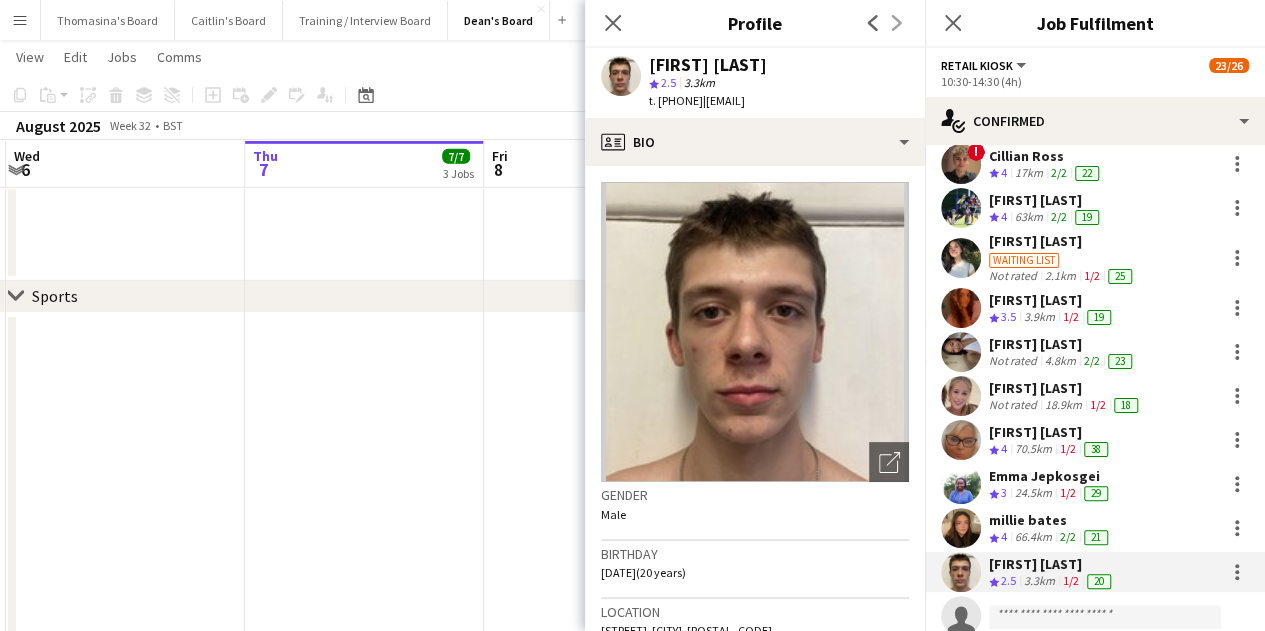 scroll, scrollTop: 163, scrollLeft: 0, axis: vertical 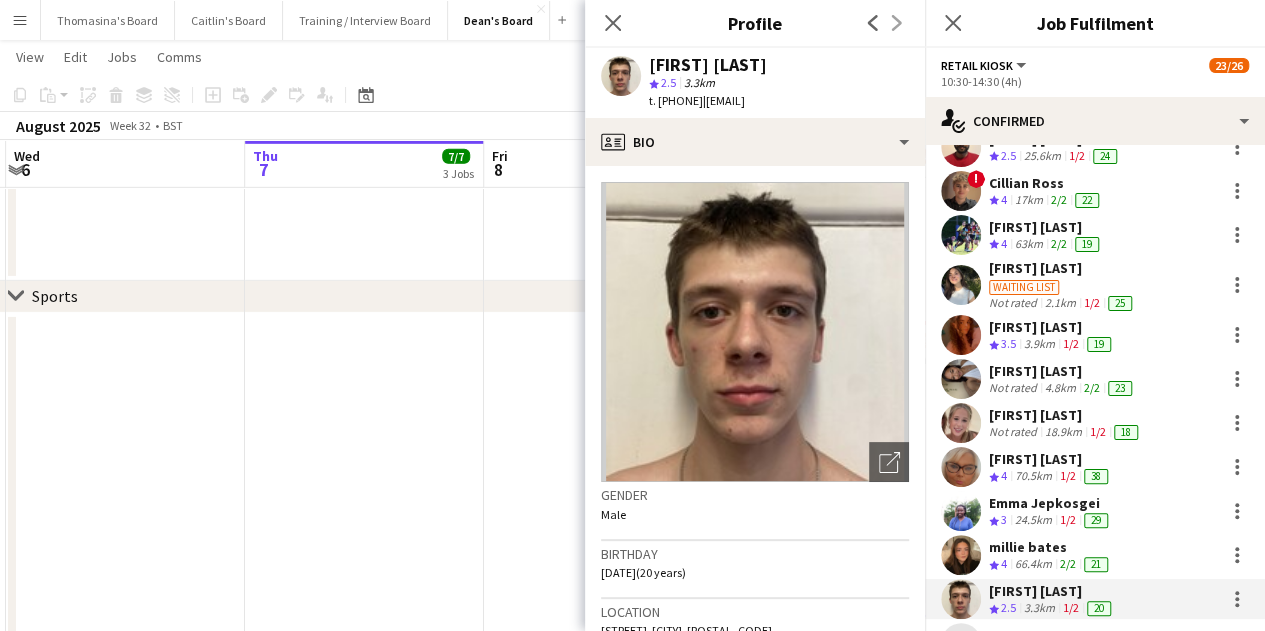 click on "Mon   4   1/1   1 Job   Tue   5   1/1   1 Job   Wed   6   Thu   7   7/7   3 Jobs   Fri   8   8/8   5 Jobs   Sat   9   40/46   7 Jobs   Sun   10   2/2   2 Jobs   Mon   11   Tue   12   Wed   13   Thu   14      11:00-17:00 (6h)    4/4   Roundabout Events @ Warbrook House (4)
pin
Warbrook House [POSTAL_CODE]   1 Role   Bar / Waiting    4/4   11:00-17:00 (6h)
[FIRST] [LAST] ! [FIRST] [LAST] [FIRST] [LAST] [FIRST] [LAST]     11:00-17:00 (6h)    2/2   Roundabout Events @ Hartley Witney
pin
[POSTAL_CODE]   1 Role   Bar / Waiting    2/2   11:00-17:00 (6h)
[FIRST] [LAST] [FIRST] [LAST]     17:00-02:00 (9h) (Sat)   2/2   Third Monkey
pin
Third Monkey- 46 South St   1 Role   Bar / Runner   2/2   17:00-02:00 (9h)
[FIRST] [LAST] ! [FIRST] [LAST]     10:30-22:00 (11h30m)    2/2   Total Hospitality @ Combe Manor
pin
Combe Manor, [POSTAL_CODE]   2 Roles   Waiter   1/1   10:30-19:30 (9h)
!" at bounding box center [632, -318] 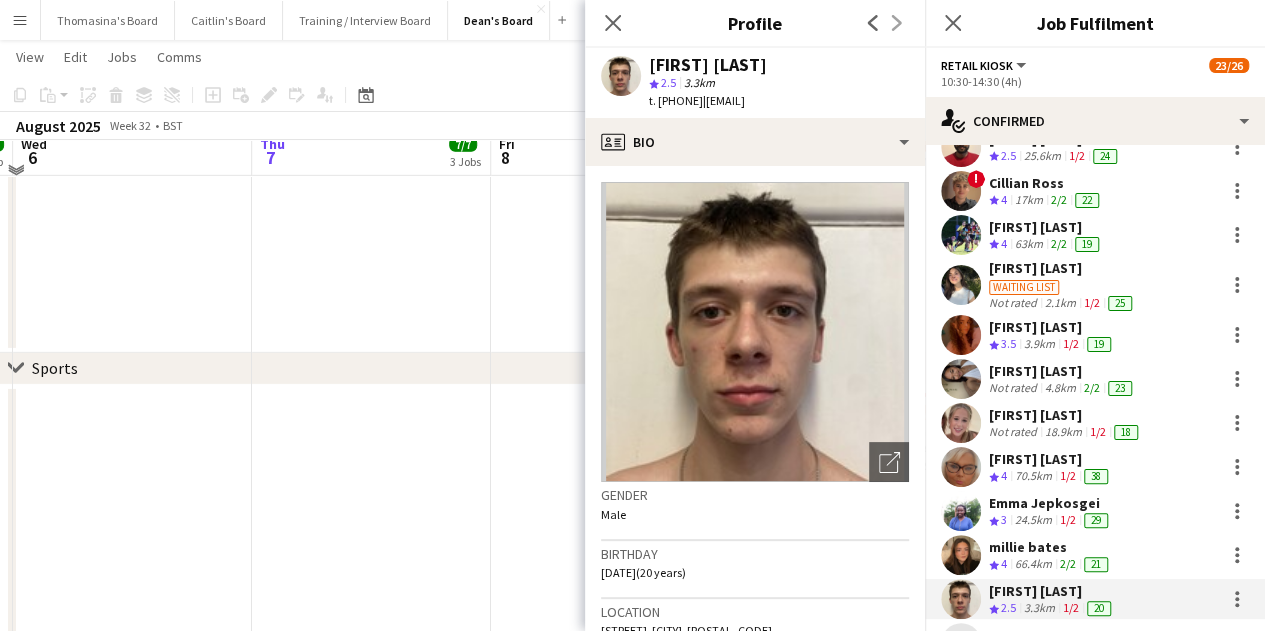 scroll, scrollTop: 3000, scrollLeft: 0, axis: vertical 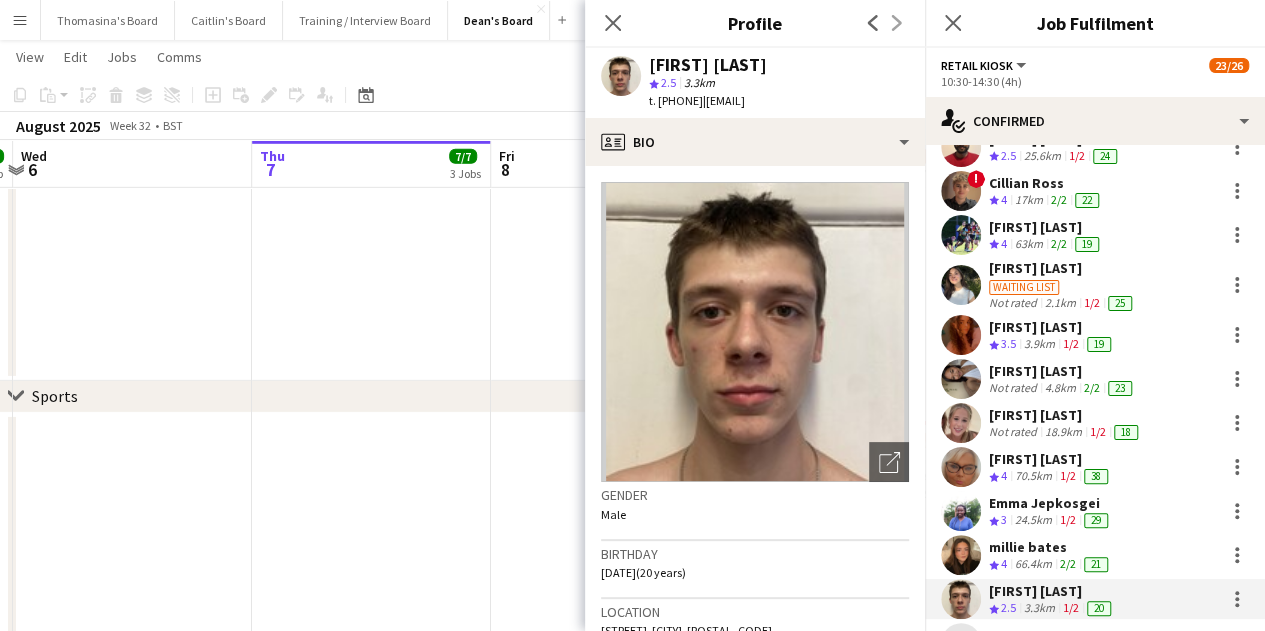 click at bounding box center [371, 111] 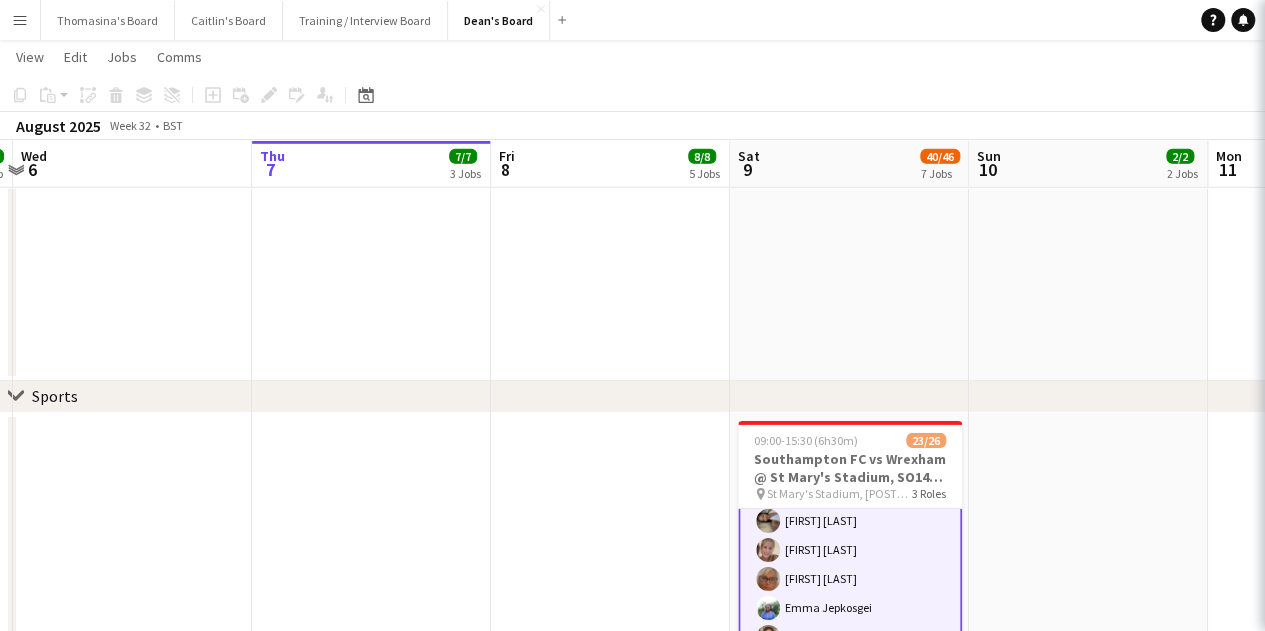 scroll, scrollTop: 0, scrollLeft: 467, axis: horizontal 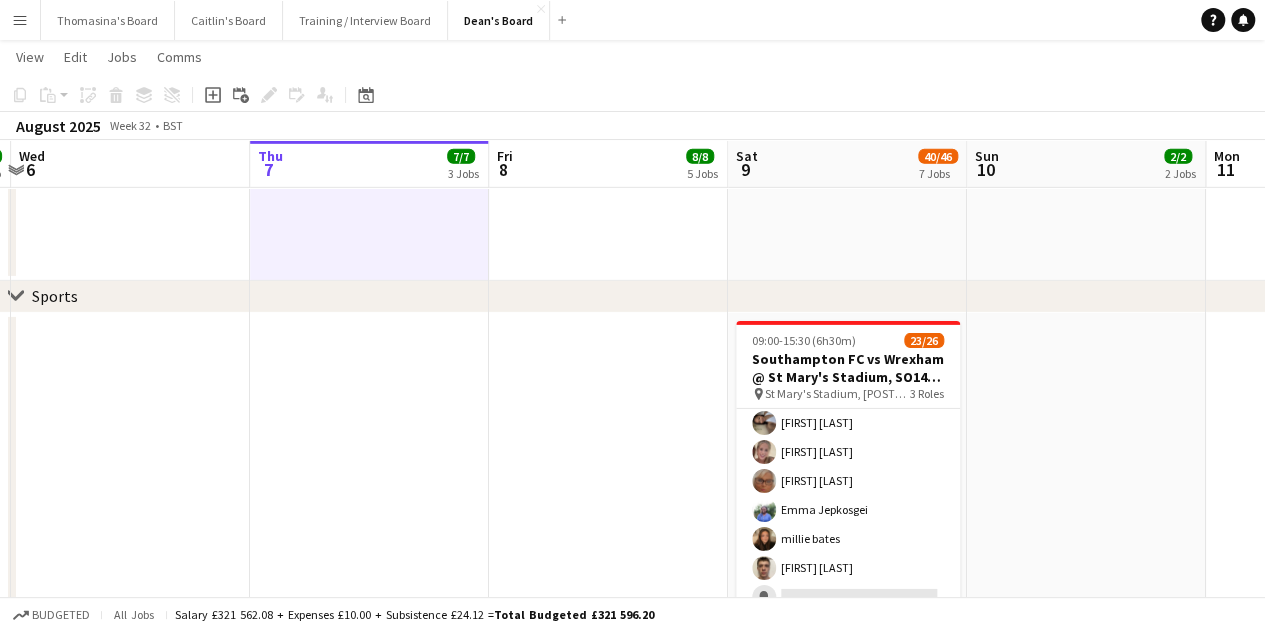 drag, startPoint x: 1062, startPoint y: 484, endPoint x: 1099, endPoint y: 488, distance: 37.215588 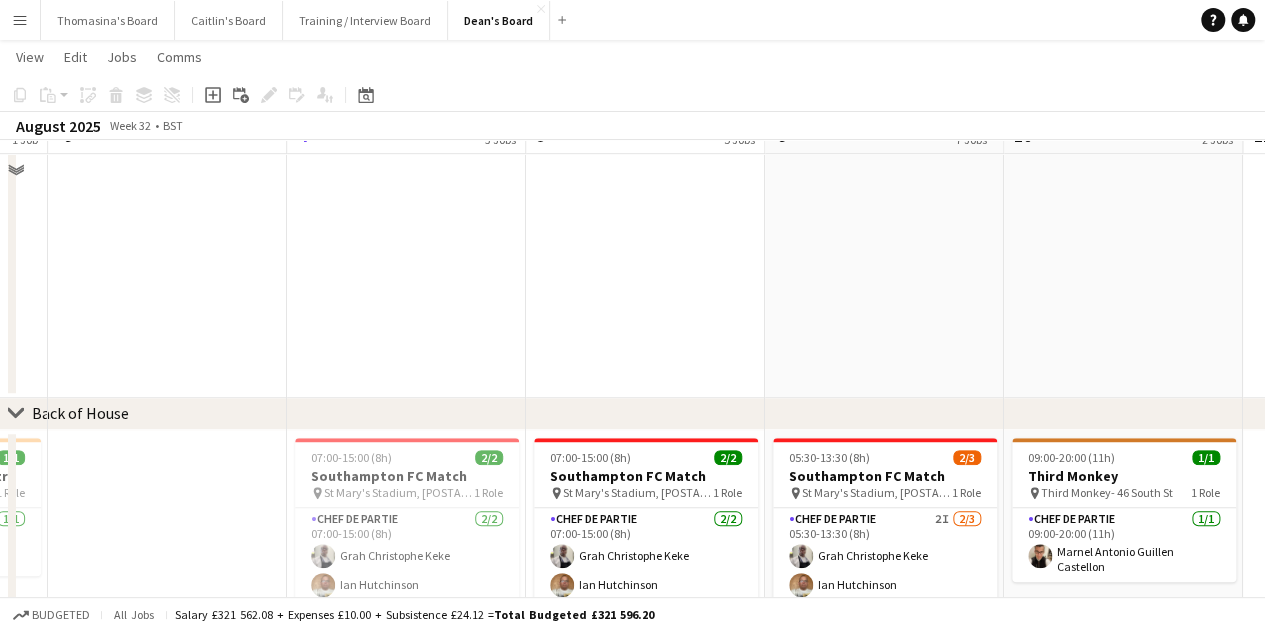 scroll, scrollTop: 4800, scrollLeft: 0, axis: vertical 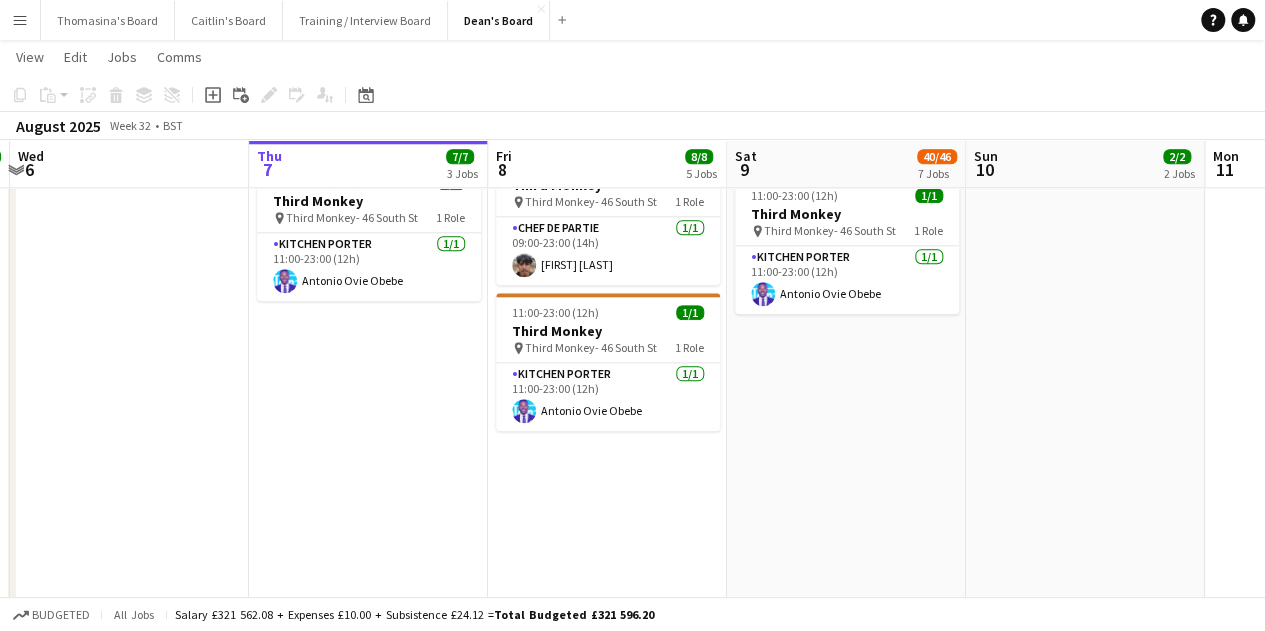 drag, startPoint x: 1026, startPoint y: 573, endPoint x: 988, endPoint y: 531, distance: 56.63921 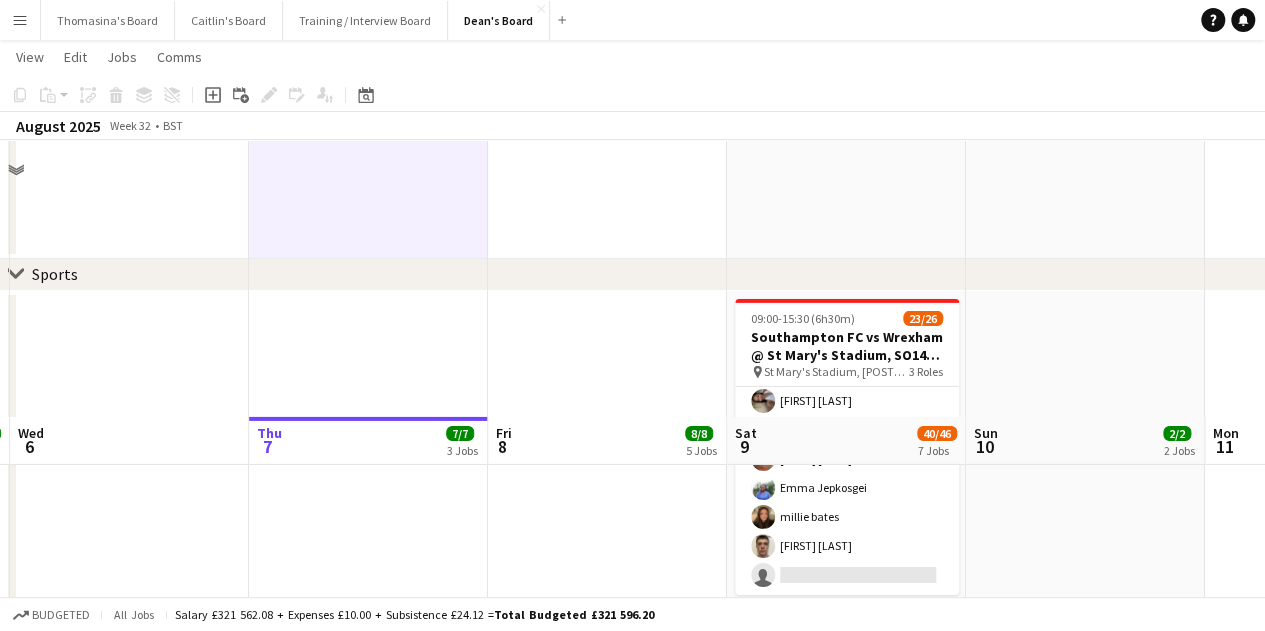 scroll, scrollTop: 2800, scrollLeft: 0, axis: vertical 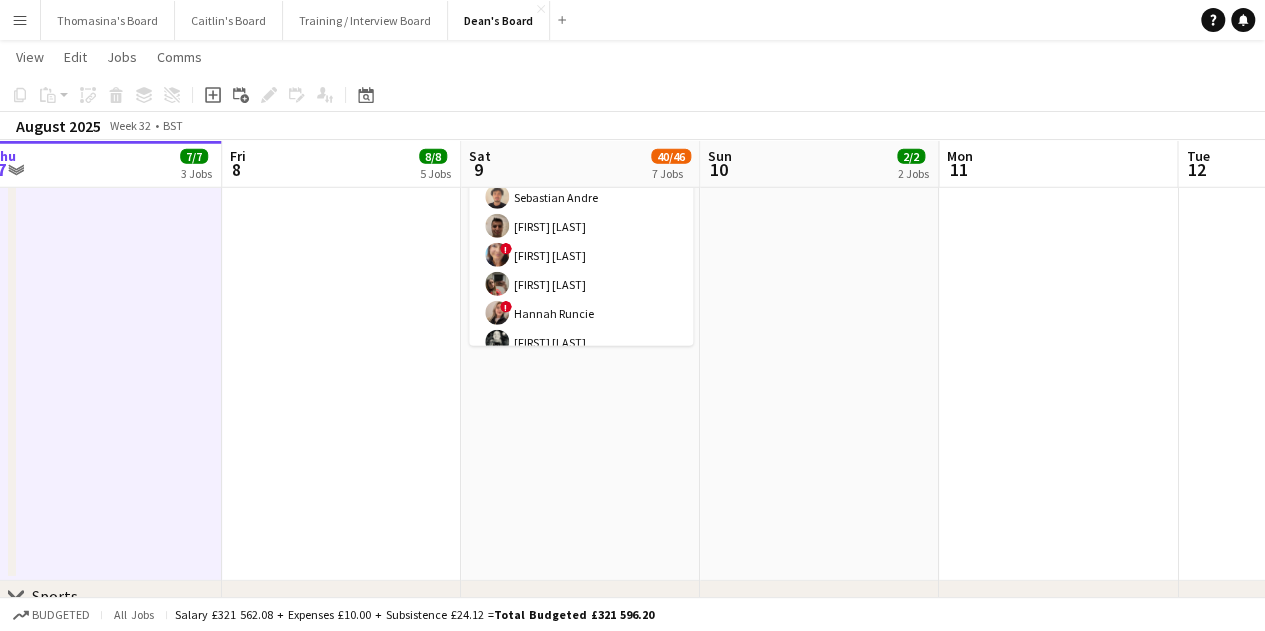 drag, startPoint x: 498, startPoint y: 452, endPoint x: 480, endPoint y: 445, distance: 19.313208 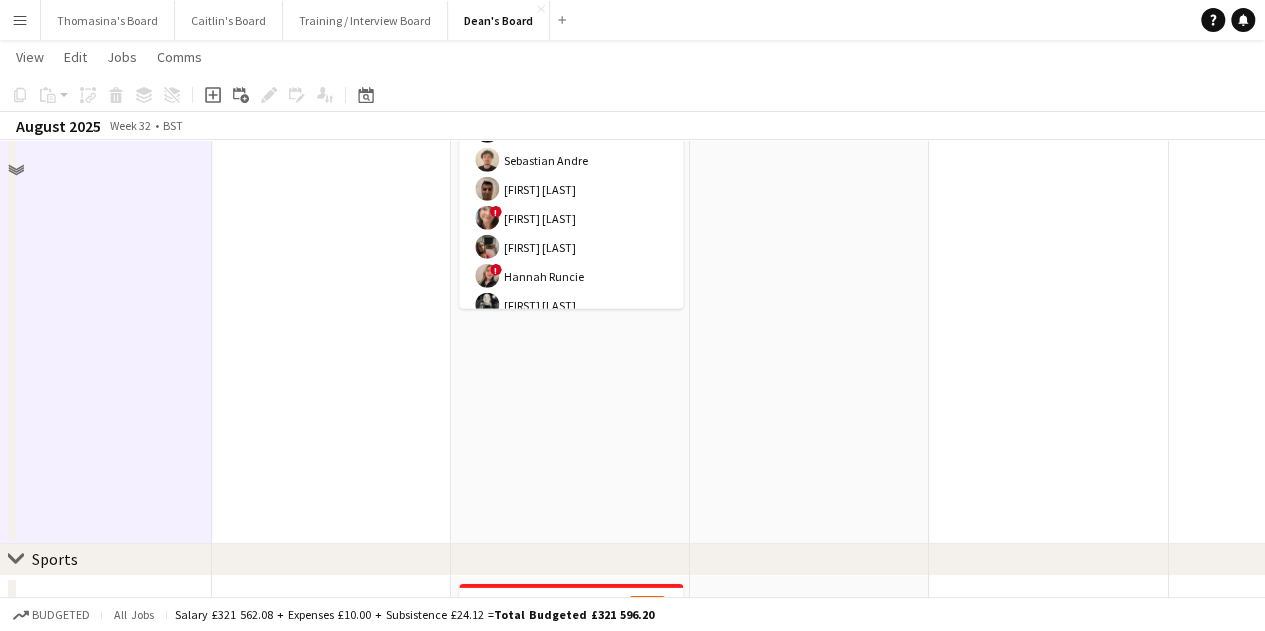 scroll, scrollTop: 2600, scrollLeft: 0, axis: vertical 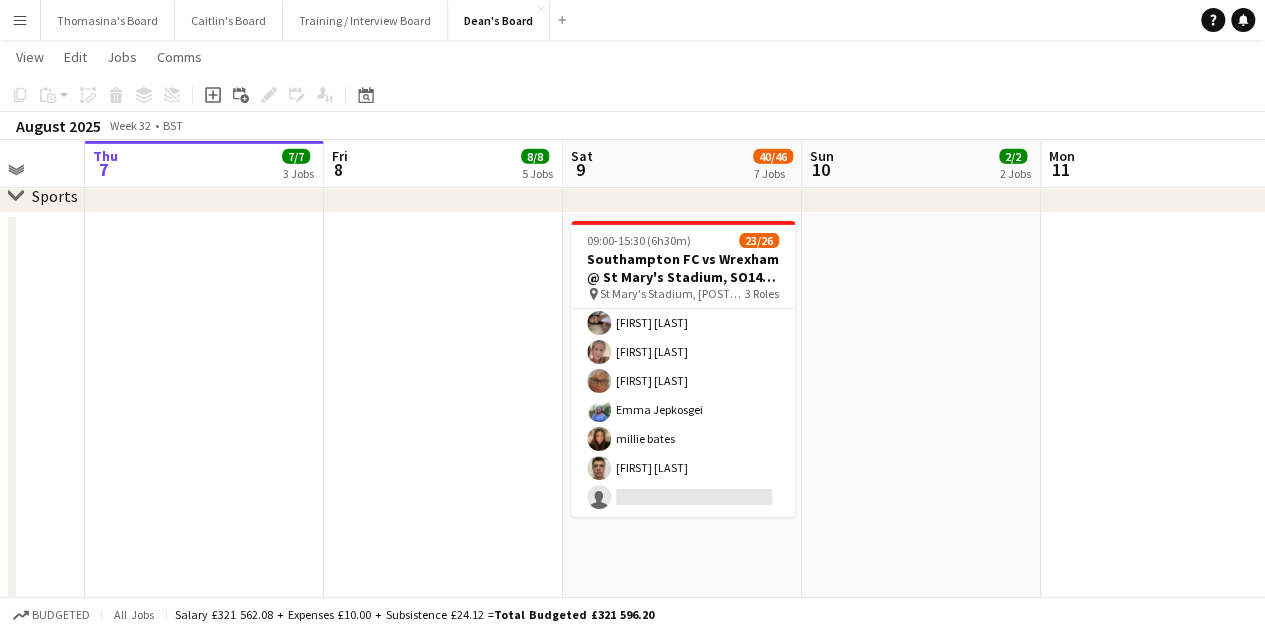 drag, startPoint x: 1047, startPoint y: 393, endPoint x: 1159, endPoint y: 413, distance: 113.7717 